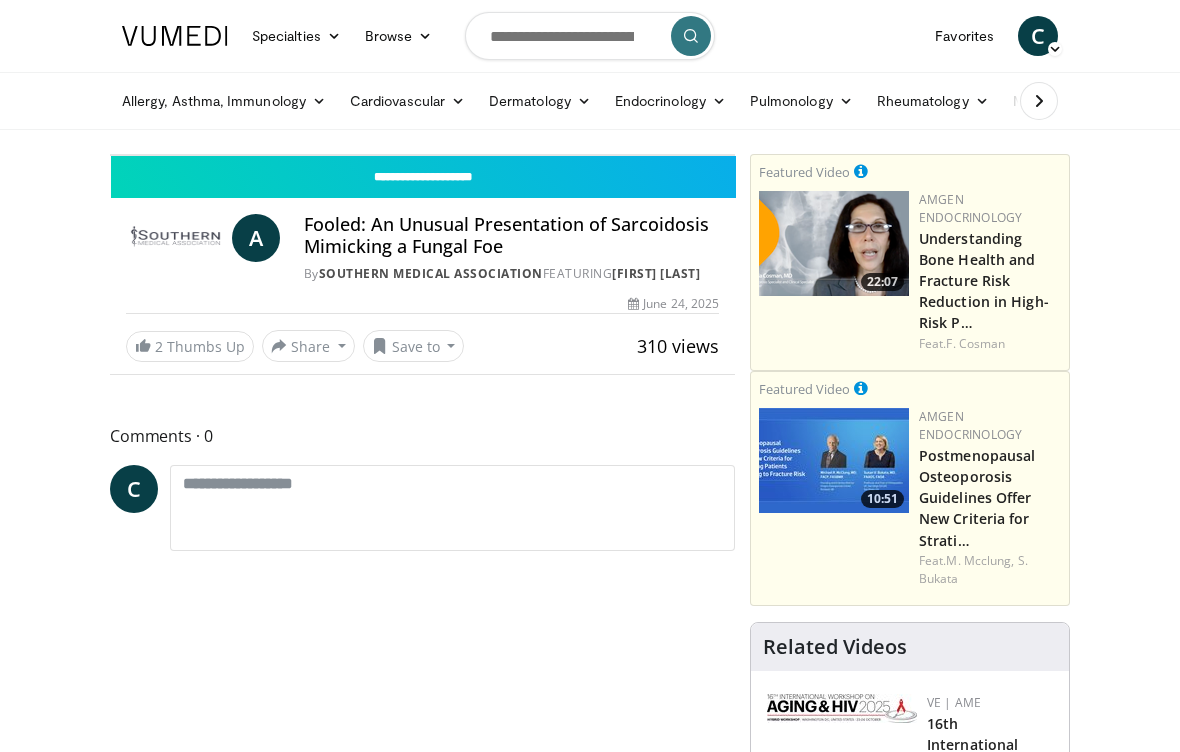 scroll, scrollTop: 0, scrollLeft: 0, axis: both 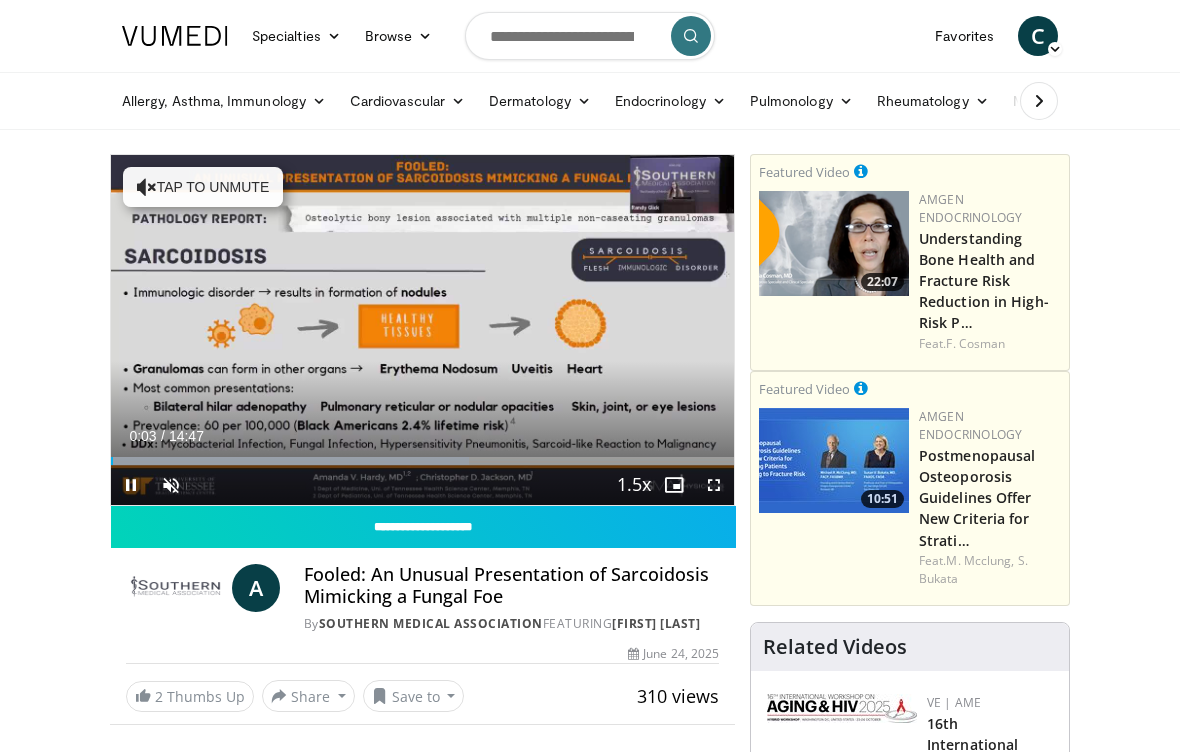 click on "Understanding Bone Health and Fracture Risk Reduction in High-Risk P…" at bounding box center (984, 280) 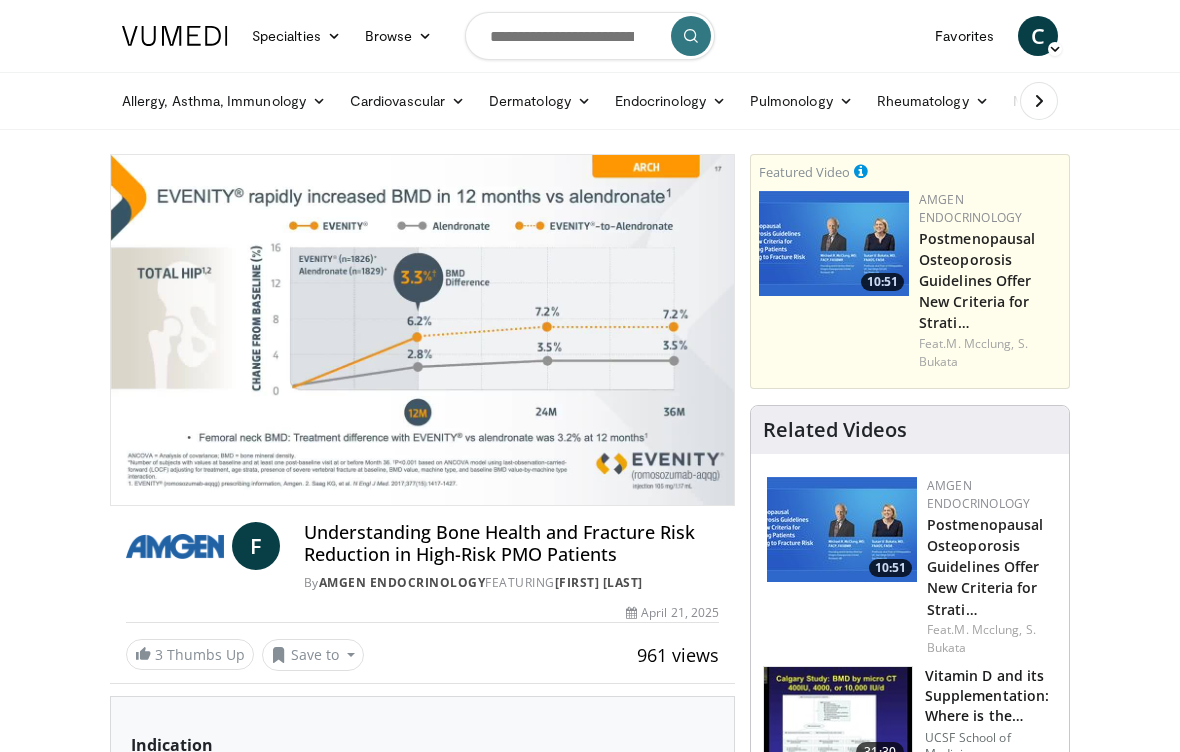 scroll, scrollTop: 0, scrollLeft: 0, axis: both 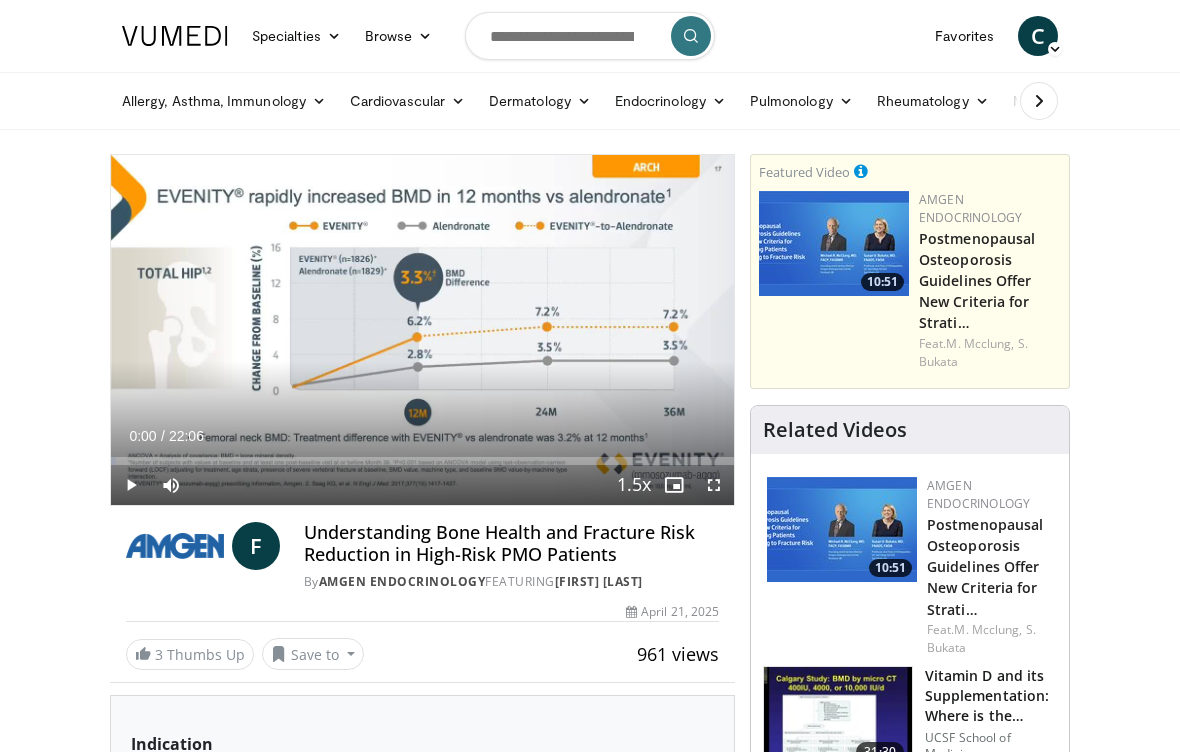 click at bounding box center [834, 243] 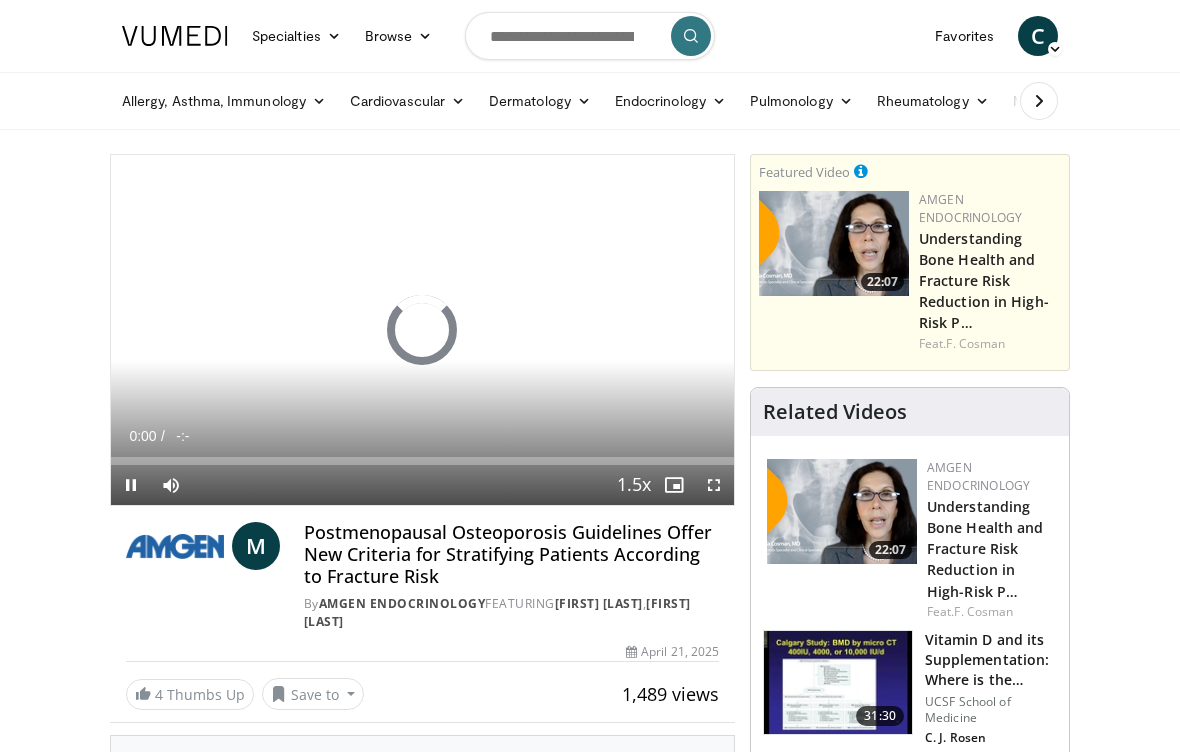 scroll, scrollTop: 0, scrollLeft: 0, axis: both 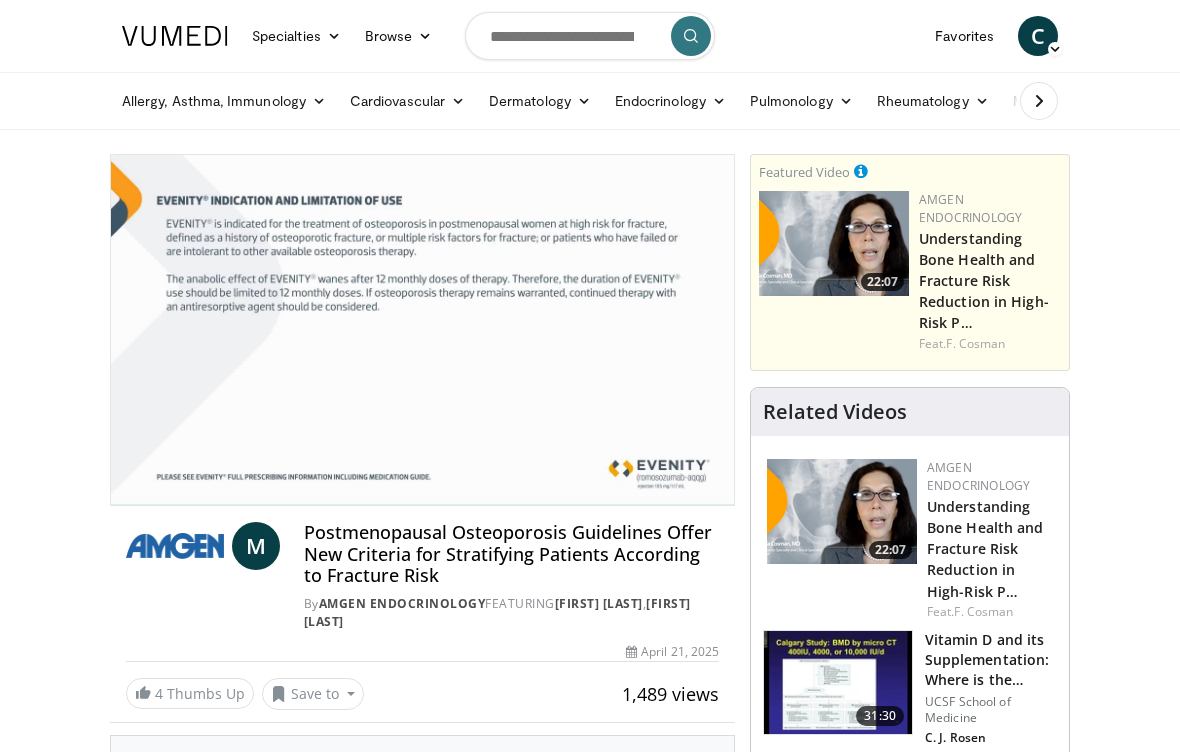 click at bounding box center [834, 243] 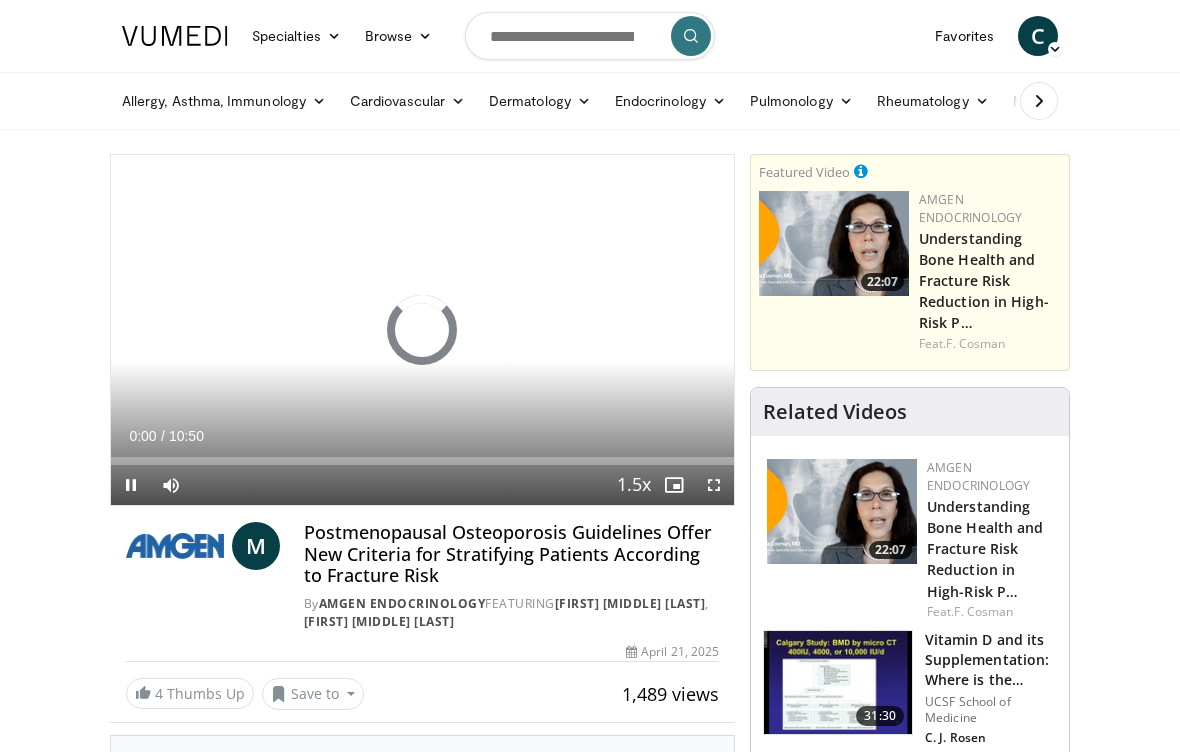 scroll, scrollTop: 0, scrollLeft: 0, axis: both 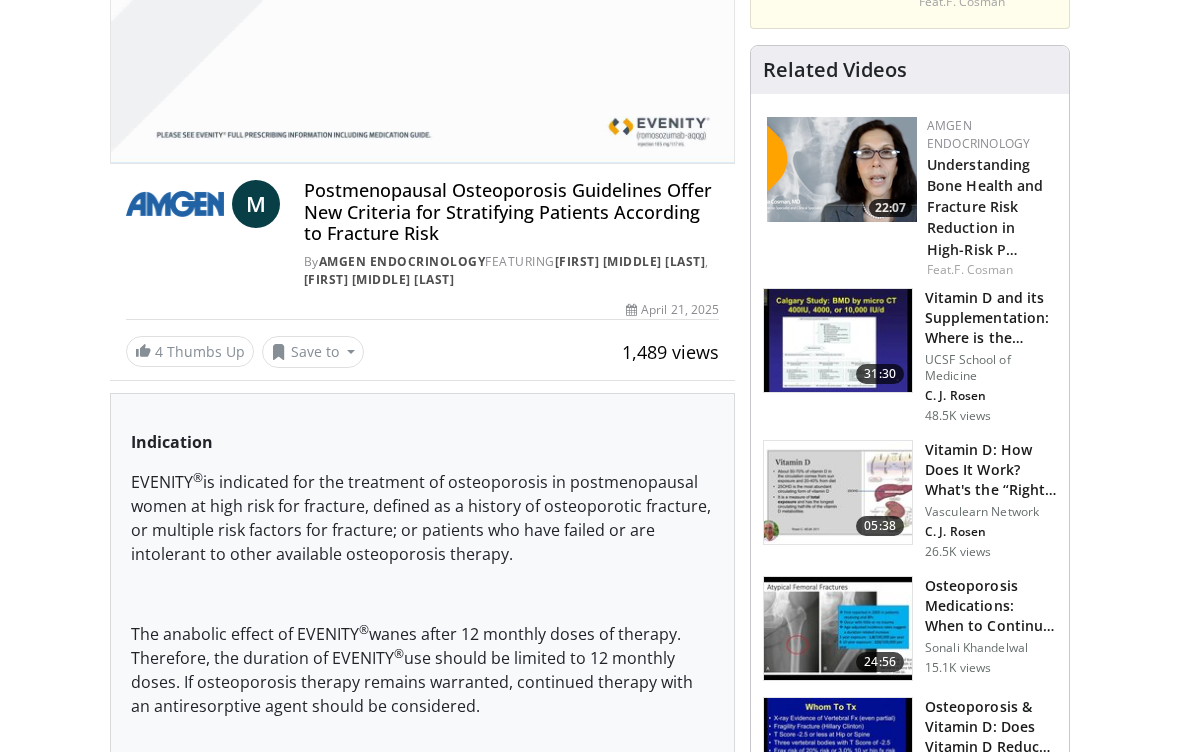 click on "The anabolic effect of EVENITY ®  wanes after 12 monthly doses of therapy. Therefore, the duration of EVENITY ®  use should be limited to 12 monthly doses. If osteoporosis therapy remains warranted, continued therapy with an antiresorptive agent should be considered." at bounding box center [422, 670] 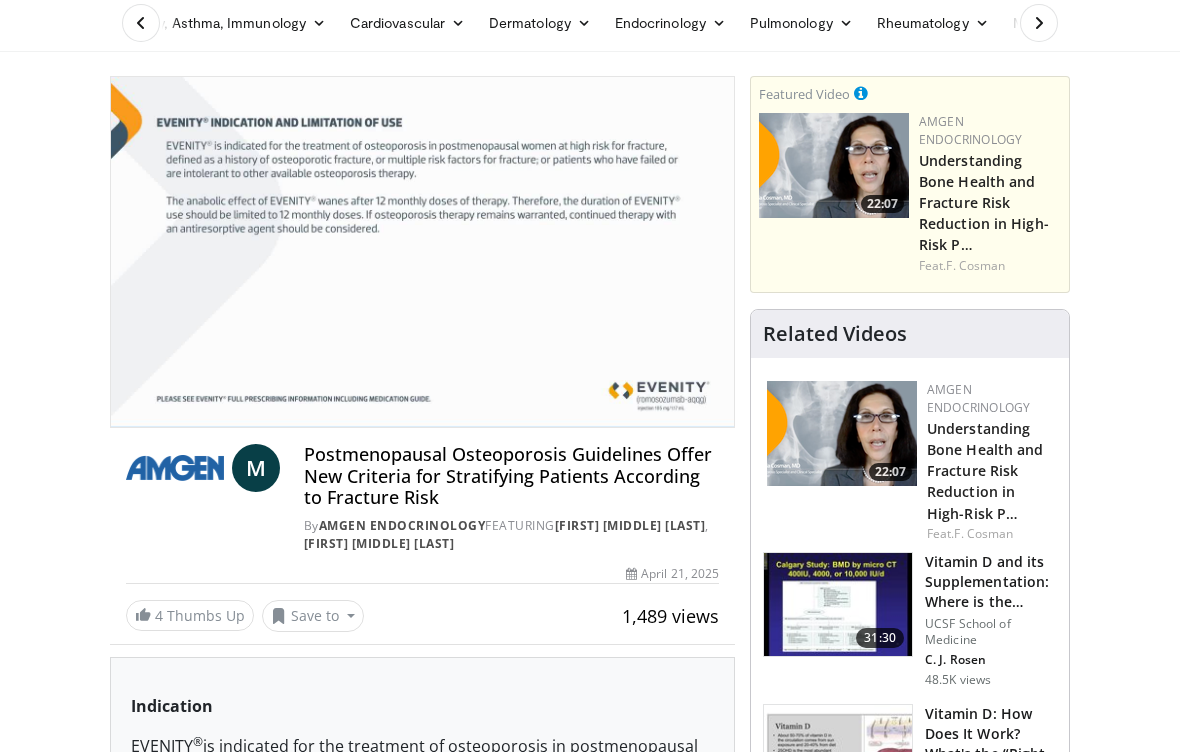 scroll, scrollTop: 80, scrollLeft: 0, axis: vertical 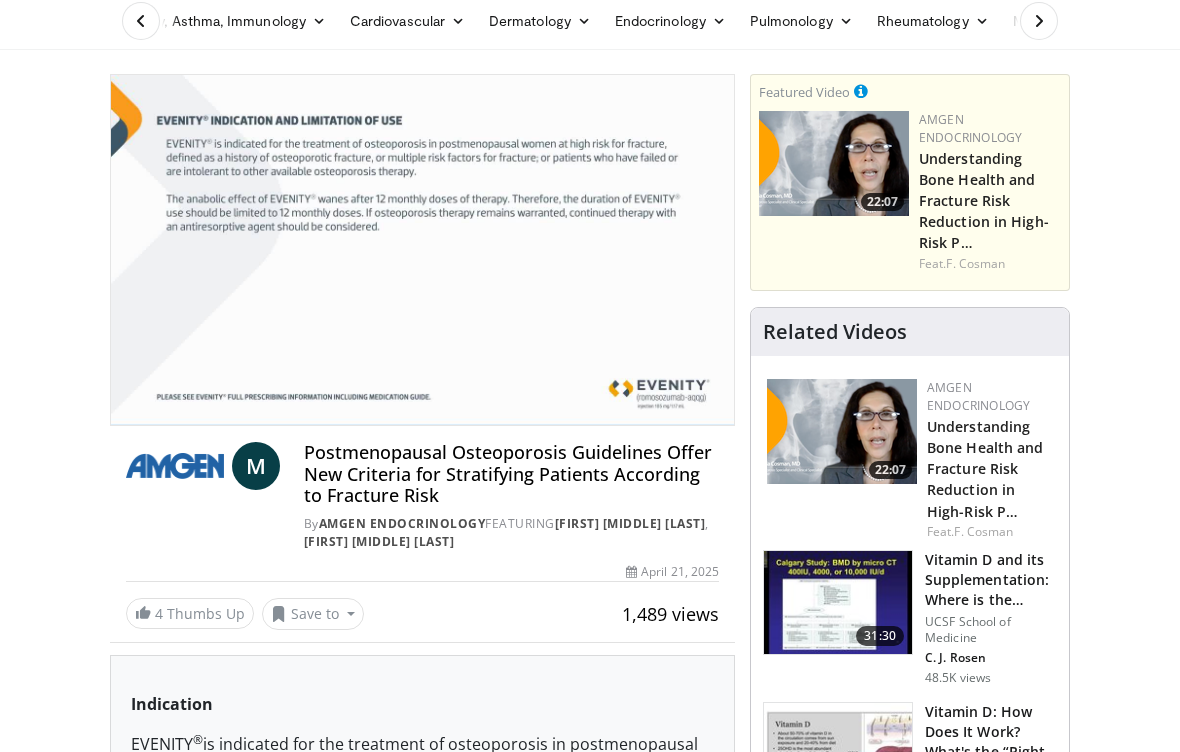 click on "4
Thumbs Up" at bounding box center (190, 613) 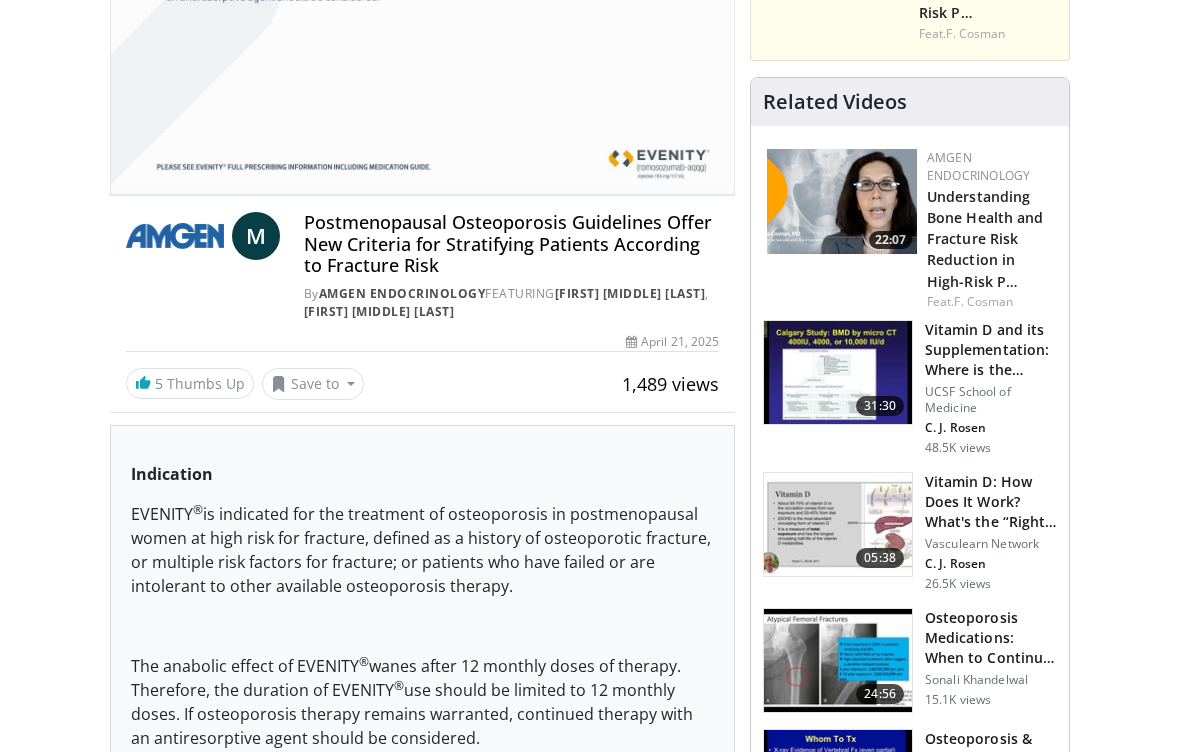 scroll, scrollTop: 313, scrollLeft: 0, axis: vertical 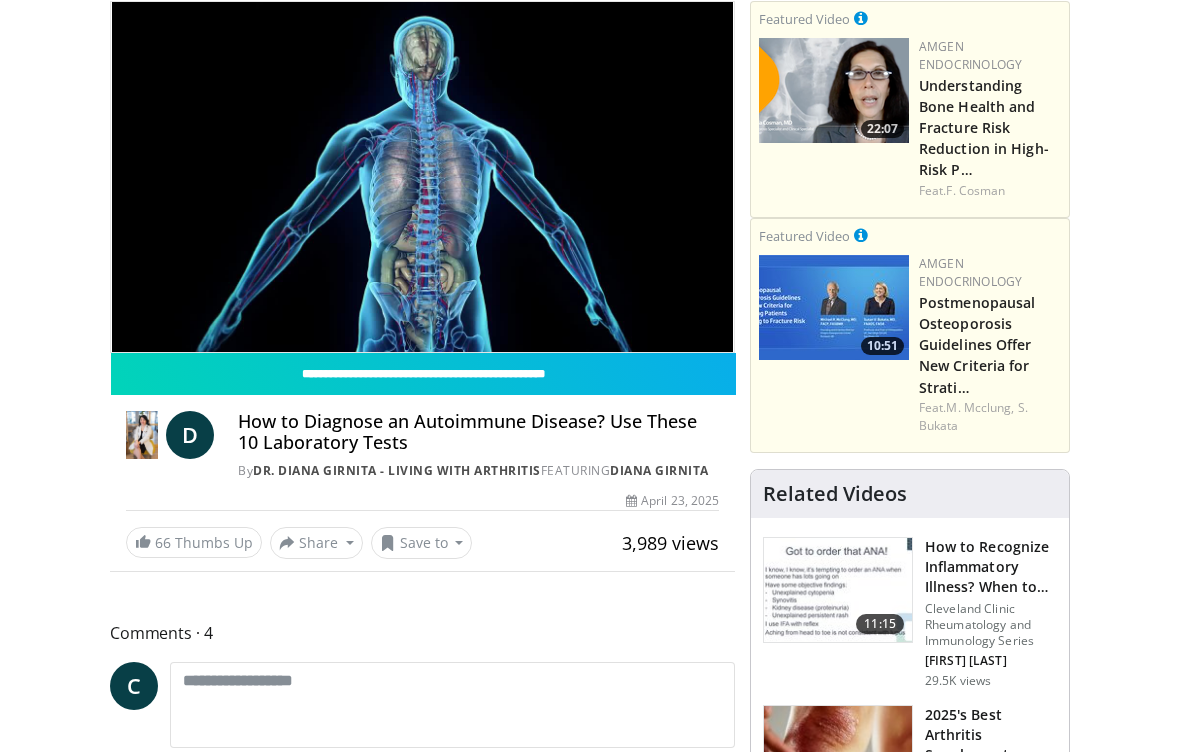 click on "66" at bounding box center [163, 542] 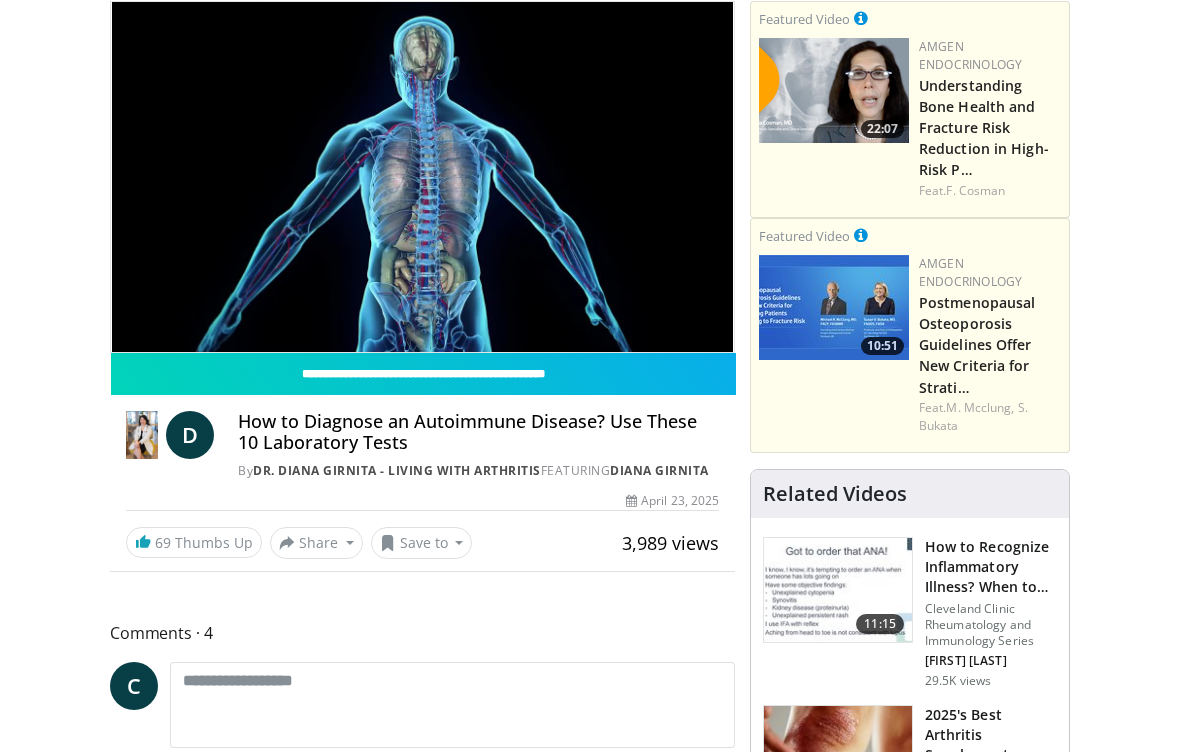 click on "How to Diagnose an Autoimmune Disease? Use These 10 Laboratory Tests" at bounding box center (478, 432) 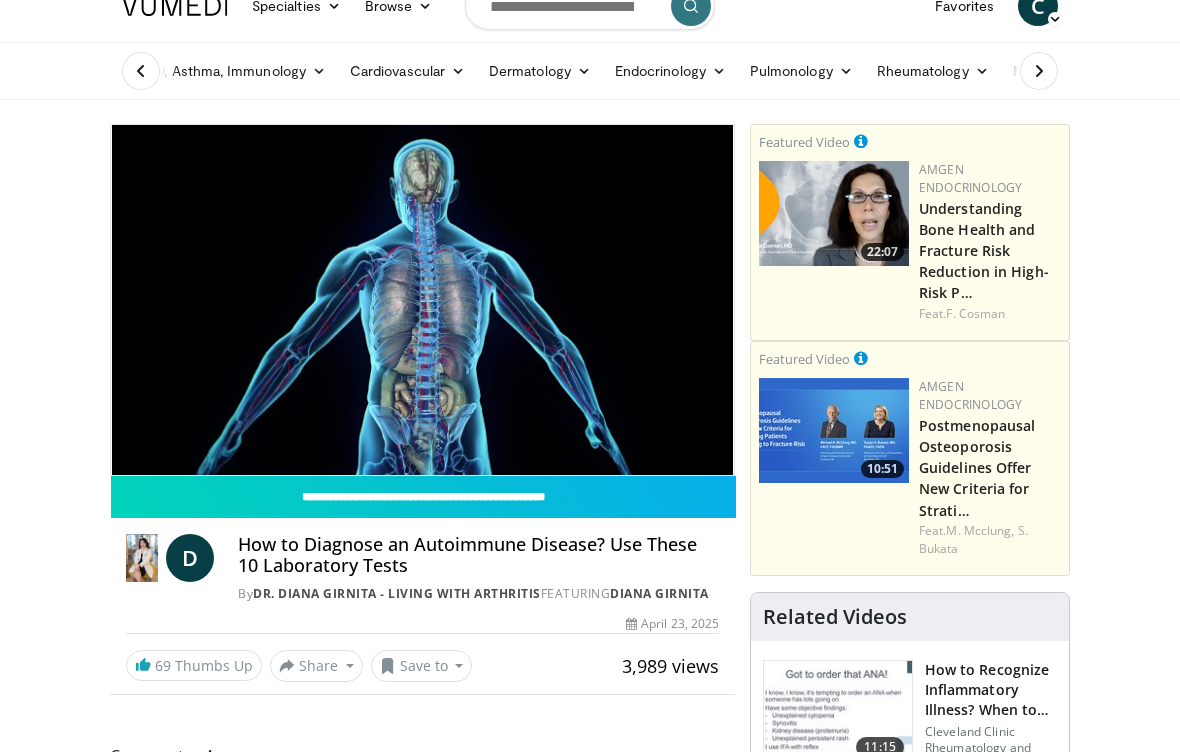 scroll, scrollTop: 31, scrollLeft: 0, axis: vertical 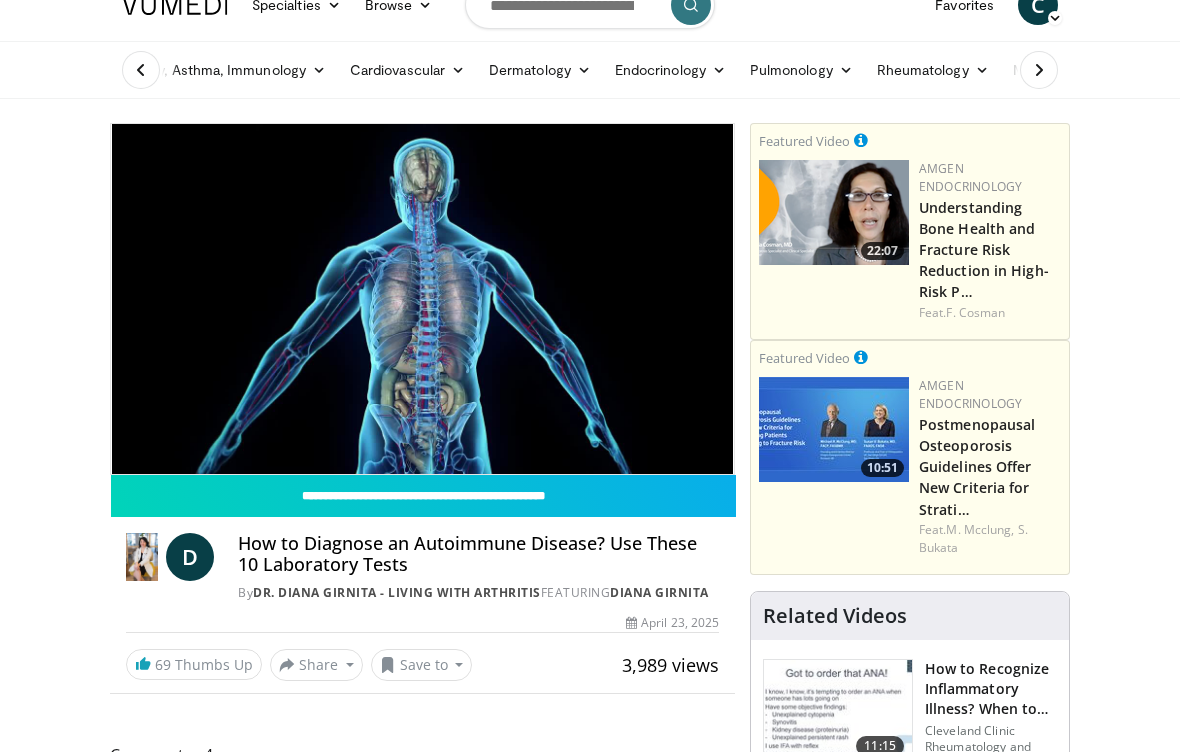 click on "How to Diagnose an Autoimmune Disease? Use These 10 Laboratory Tests" at bounding box center (478, 554) 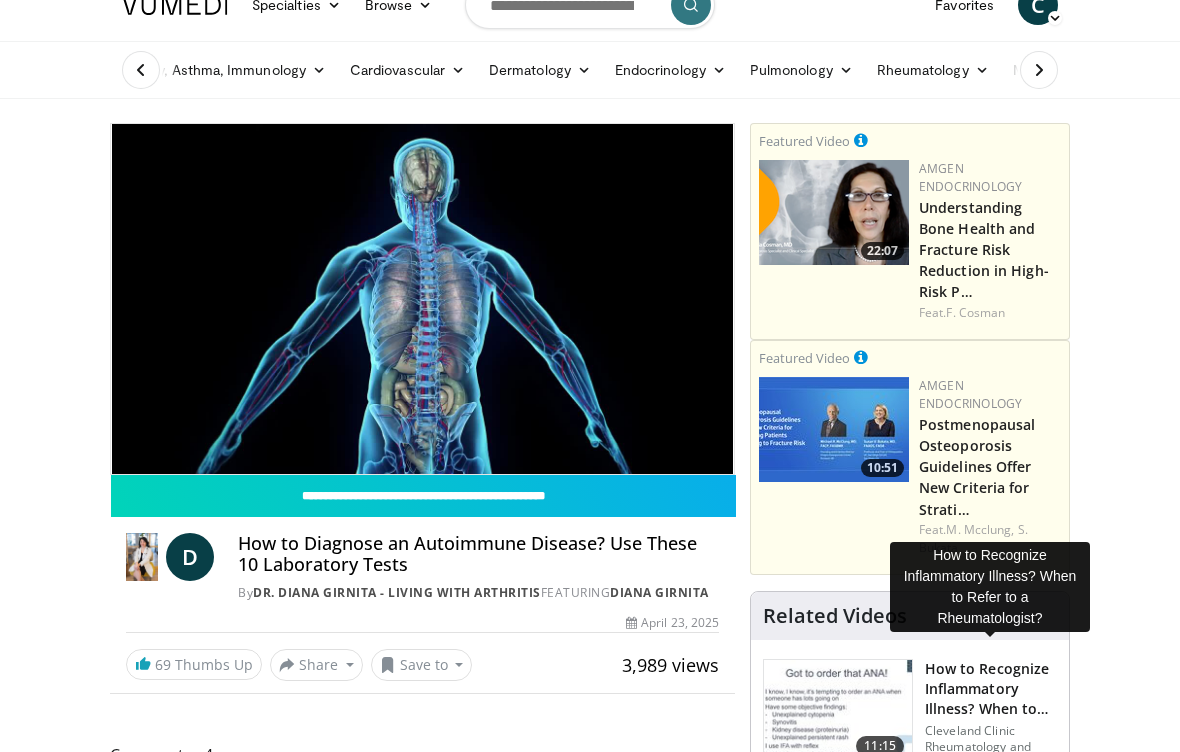 click on "How to Recognize Inflammatory Illness? When to Refer to a Rheumatolo…" at bounding box center [991, 689] 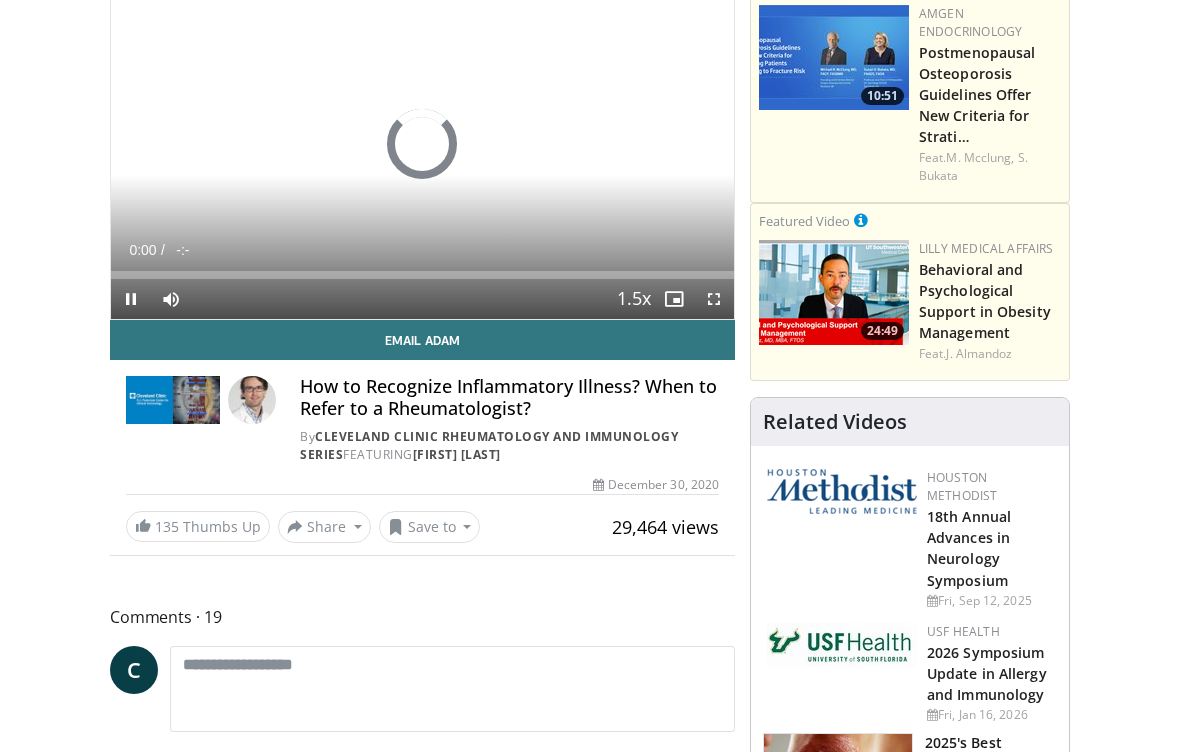 scroll, scrollTop: 0, scrollLeft: 0, axis: both 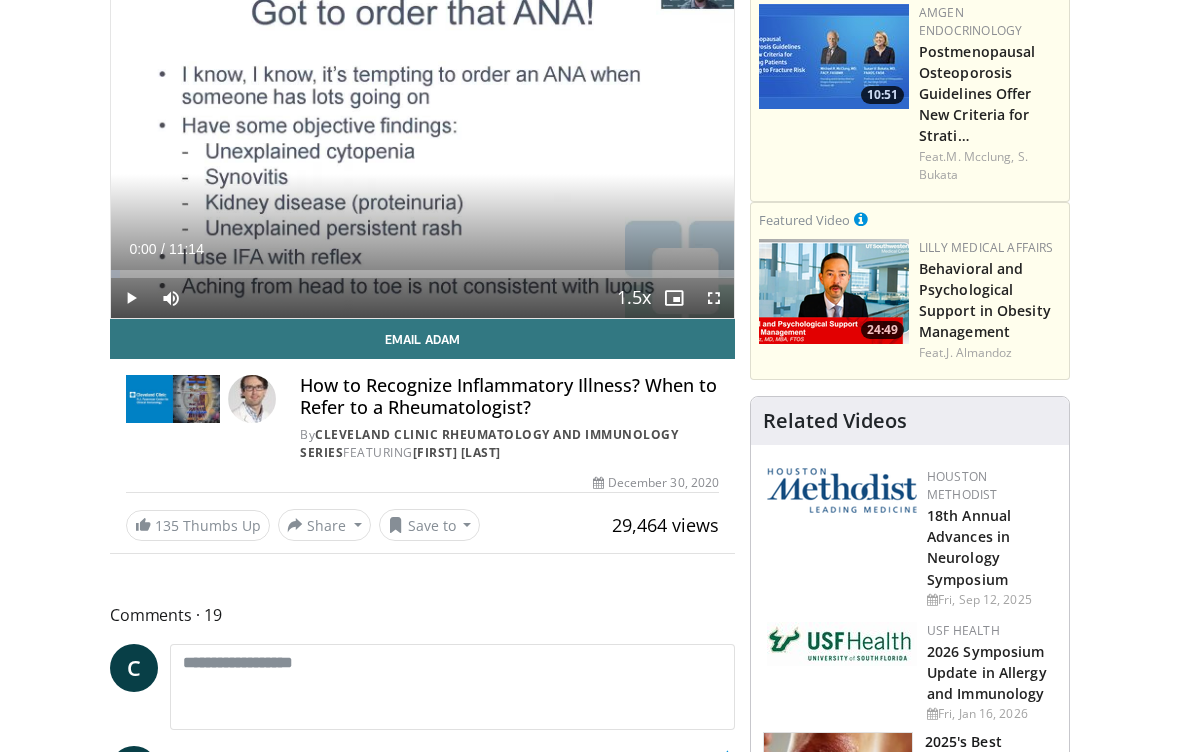 click on "Specialties
Adult & Family Medicine
Allergy, Asthma, Immunology
Anesthesiology
Cardiology
Dental
Dermatology
Endocrinology
Gastroenterology & Hepatology
General Surgery
Hematology & Oncology
Infectious Disease
Nephrology
Neurology
Neurosurgery
Obstetrics & Gynecology
Ophthalmology
Oral Maxillofacial
Orthopaedics
Otolaryngology
Pediatrics
Plastic Surgery
Podiatry
Psychiatry
Pulmonology
Radiation Oncology
Radiology
Rheumatology
Urology" at bounding box center [590, 1970] 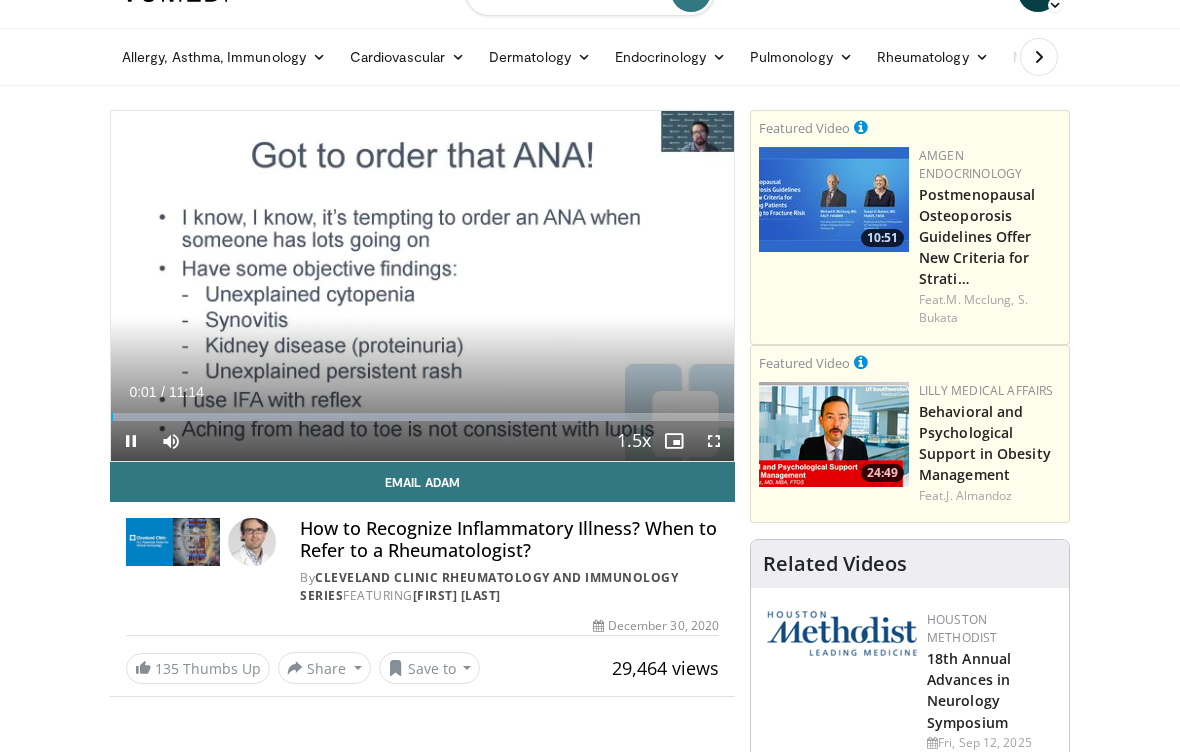 scroll, scrollTop: 43, scrollLeft: 0, axis: vertical 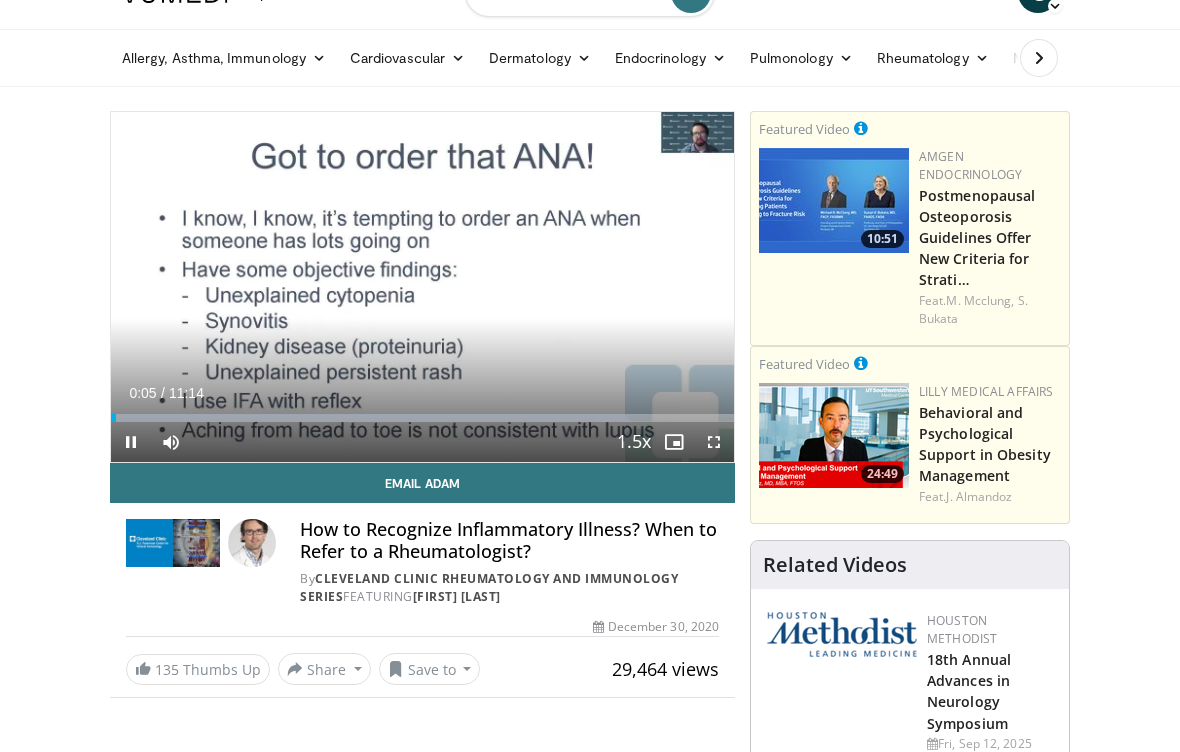 click on "[FIRST] [LAST]" at bounding box center [457, 596] 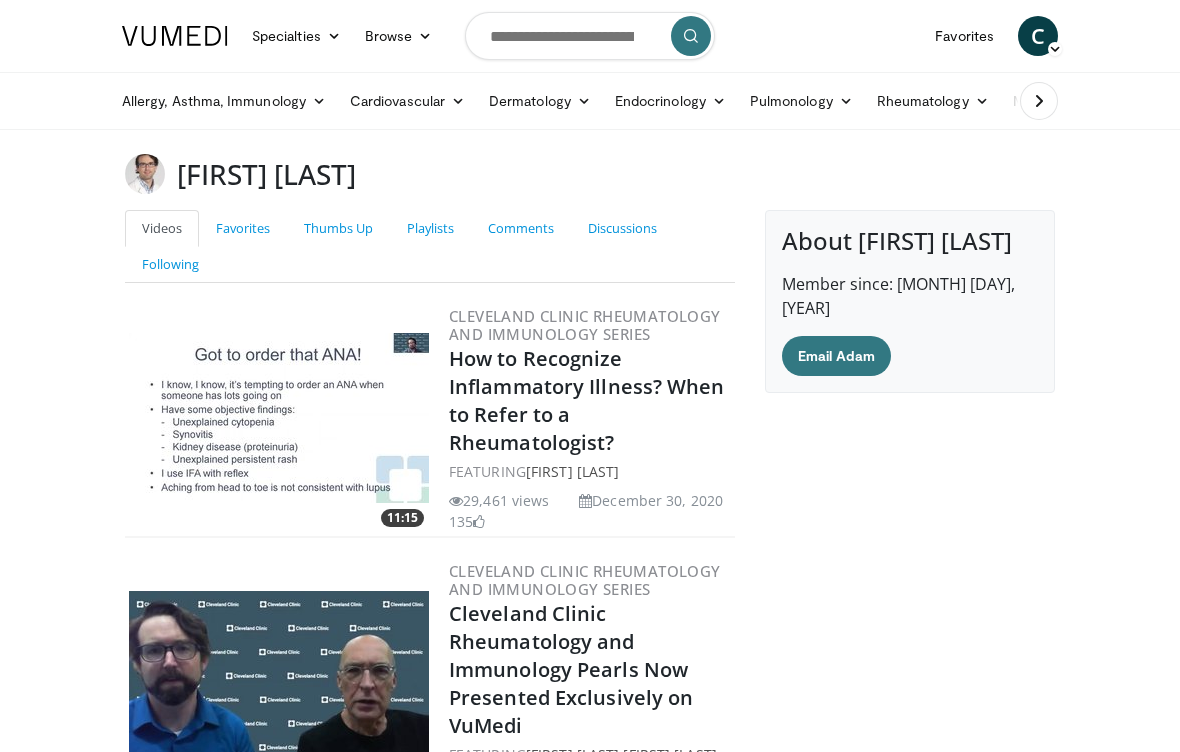 scroll, scrollTop: 0, scrollLeft: 0, axis: both 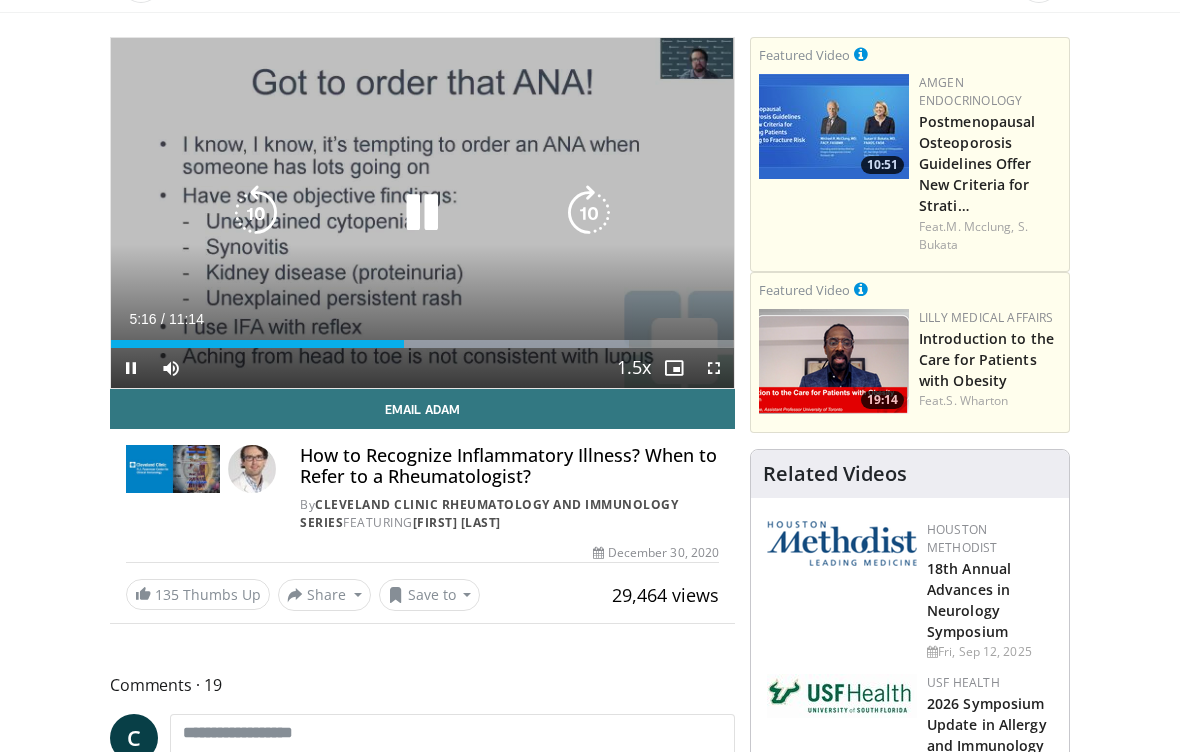 click on "10 seconds
Tap to unmute" at bounding box center (422, 213) 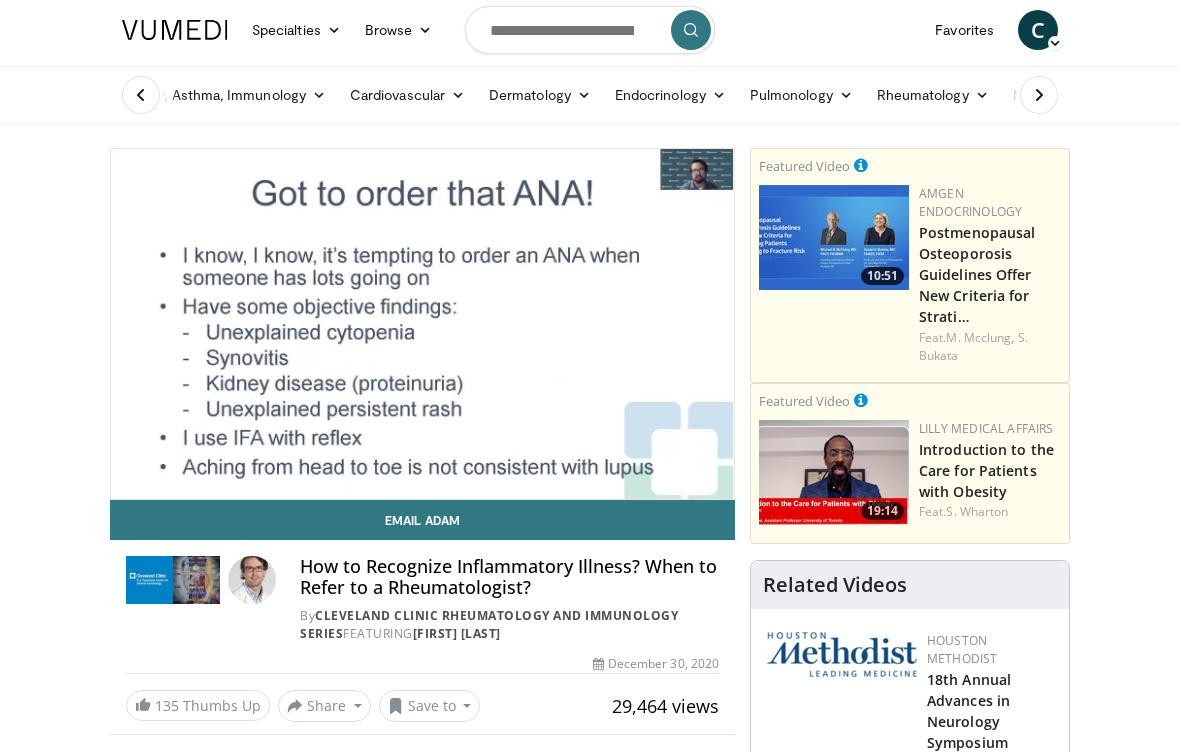 scroll, scrollTop: 0, scrollLeft: 0, axis: both 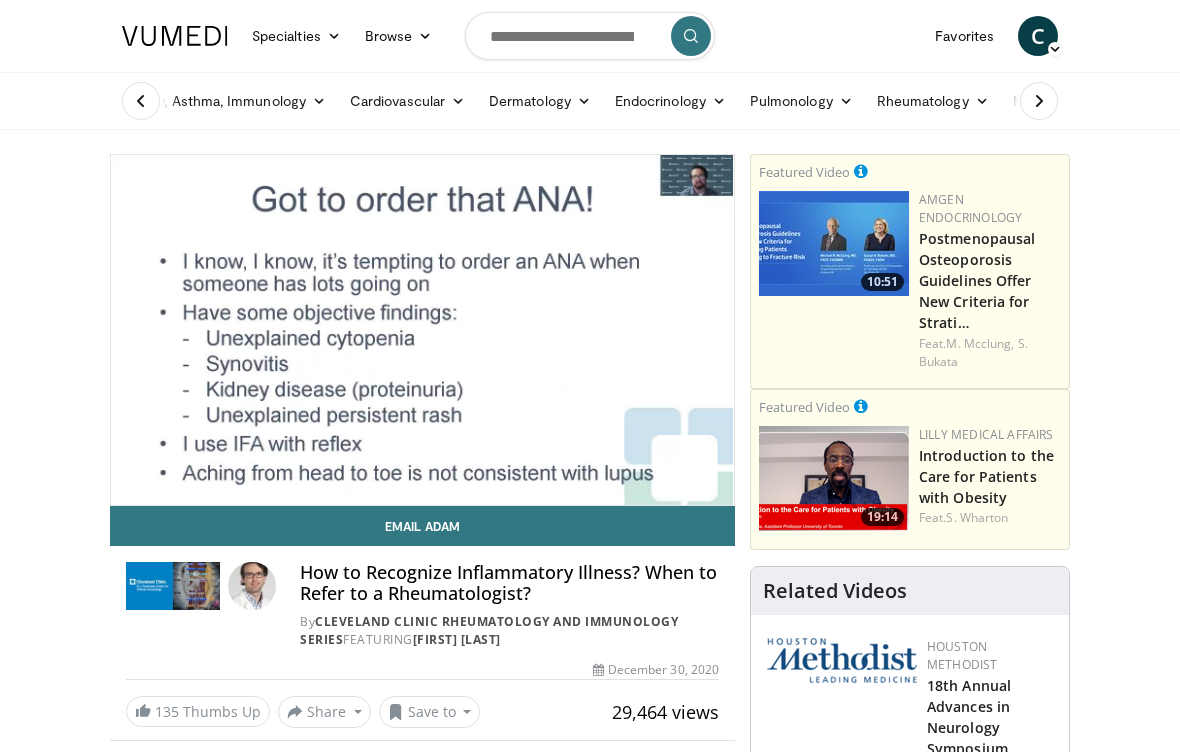 click on "Specialties
Adult & Family Medicine
Allergy, Asthma, Immunology
Anesthesiology
Cardiology
Dental
Dermatology
Endocrinology
Gastroenterology & Hepatology
General Surgery
Hematology & Oncology
Infectious Disease
Nephrology
Neurology
Neurosurgery
Obstetrics & Gynecology
Ophthalmology
Oral Maxillofacial
Orthopaedics
Otolaryngology
Pediatrics
Plastic Surgery
Podiatry
Psychiatry
Pulmonology
Radiation Oncology
Radiology
Rheumatology
Urology" at bounding box center [590, 2157] 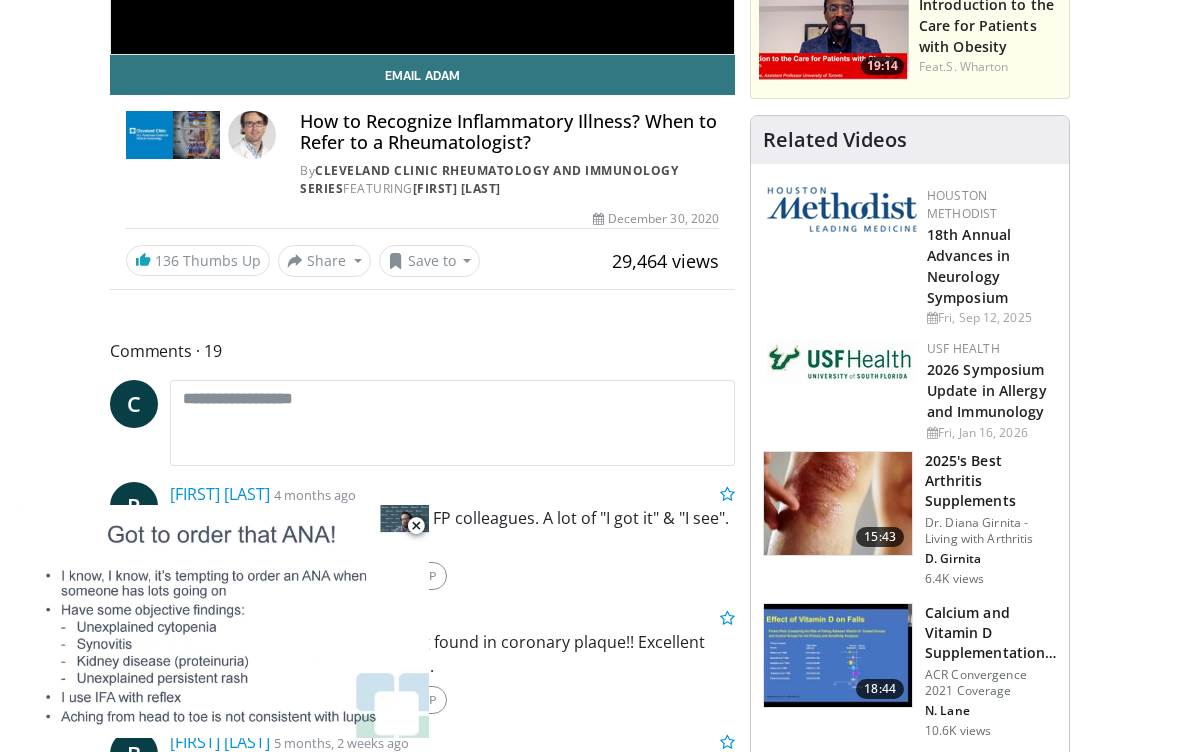scroll, scrollTop: 449, scrollLeft: 0, axis: vertical 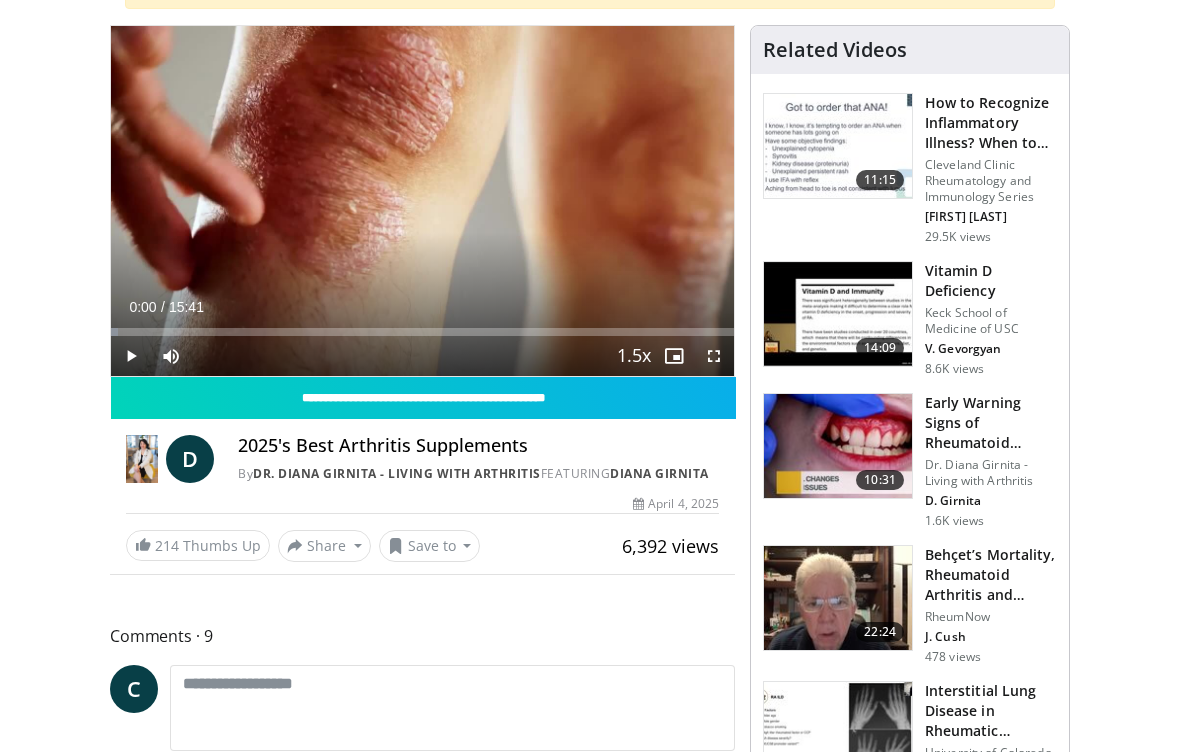 click on "Early Warning Signs of Rheumatoid Arthritis" at bounding box center (991, 423) 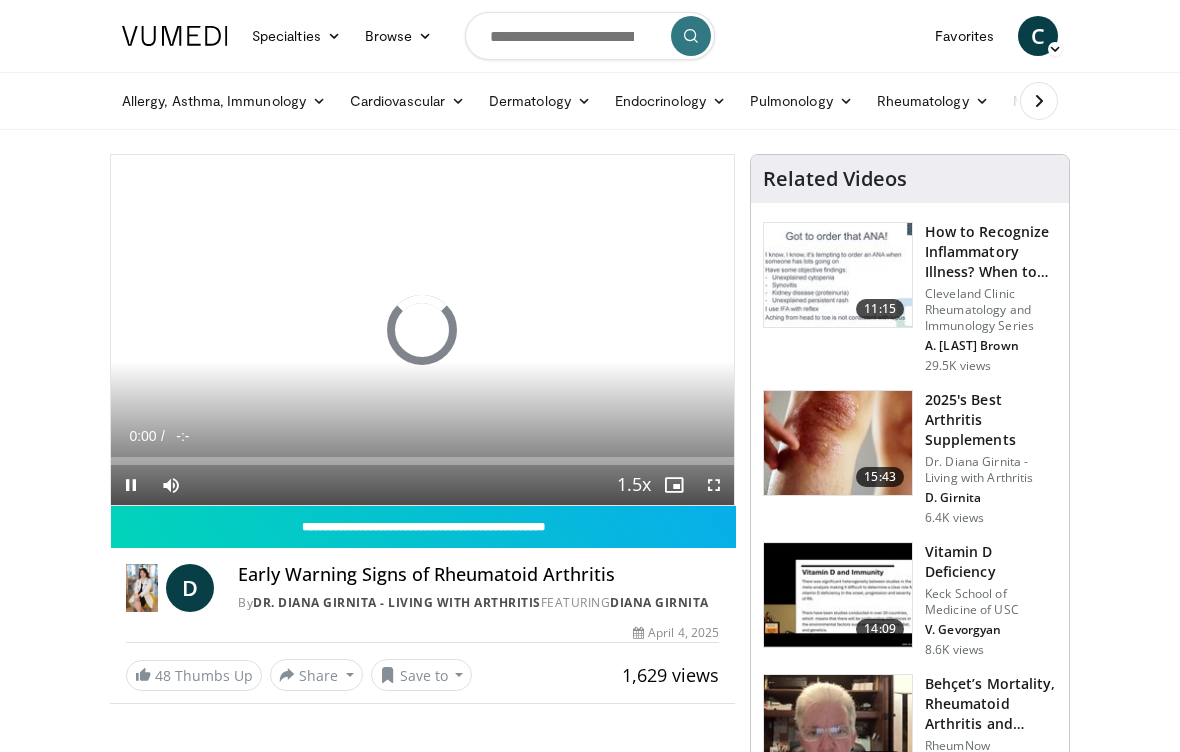 scroll, scrollTop: 0, scrollLeft: 0, axis: both 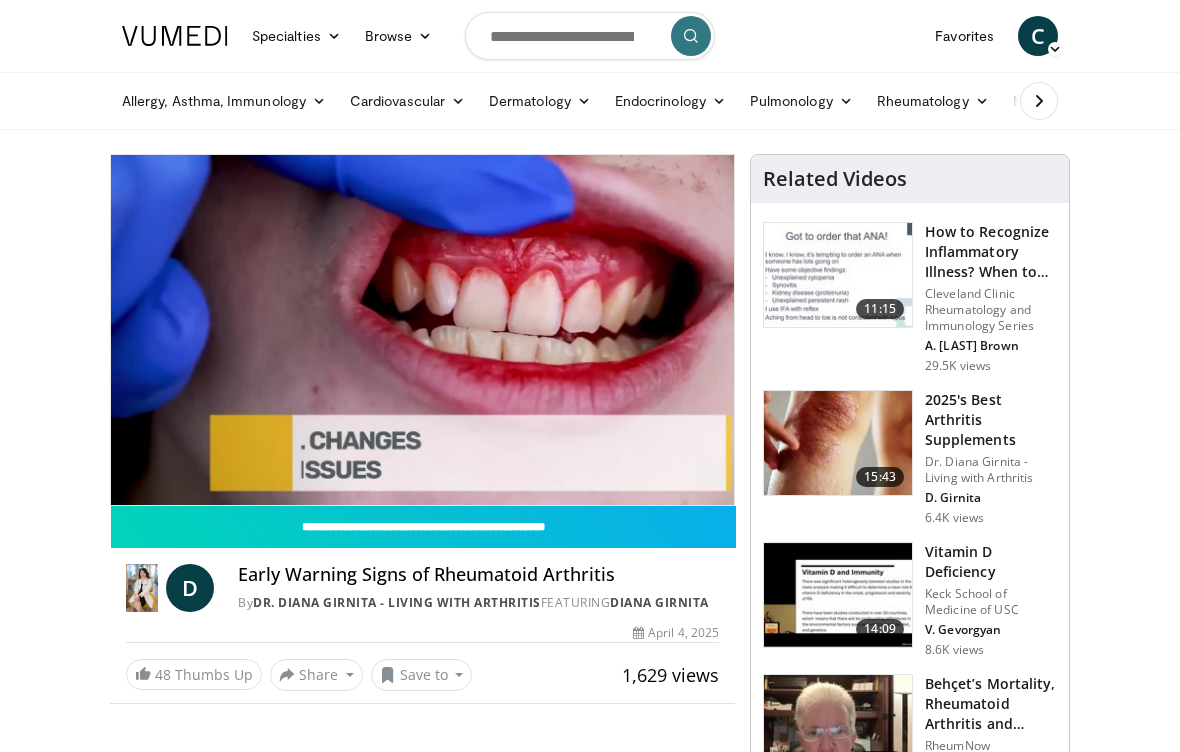 click on "**********" at bounding box center [422, 598] 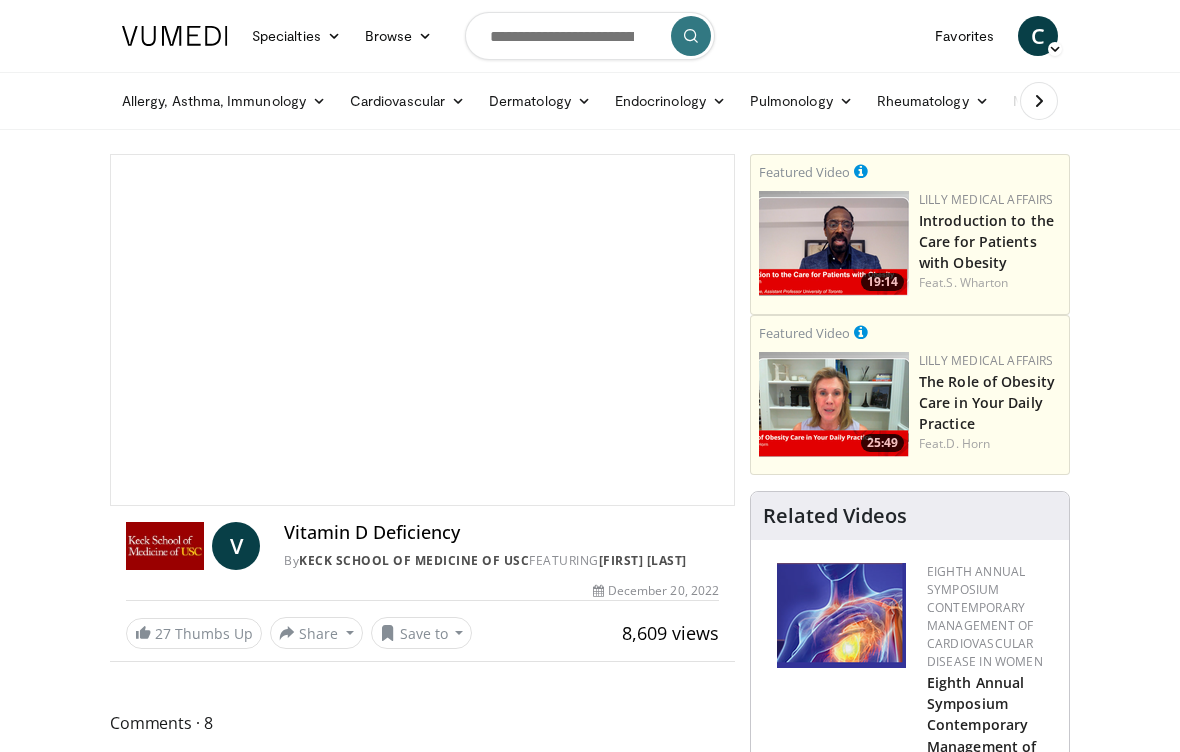 scroll, scrollTop: 0, scrollLeft: 0, axis: both 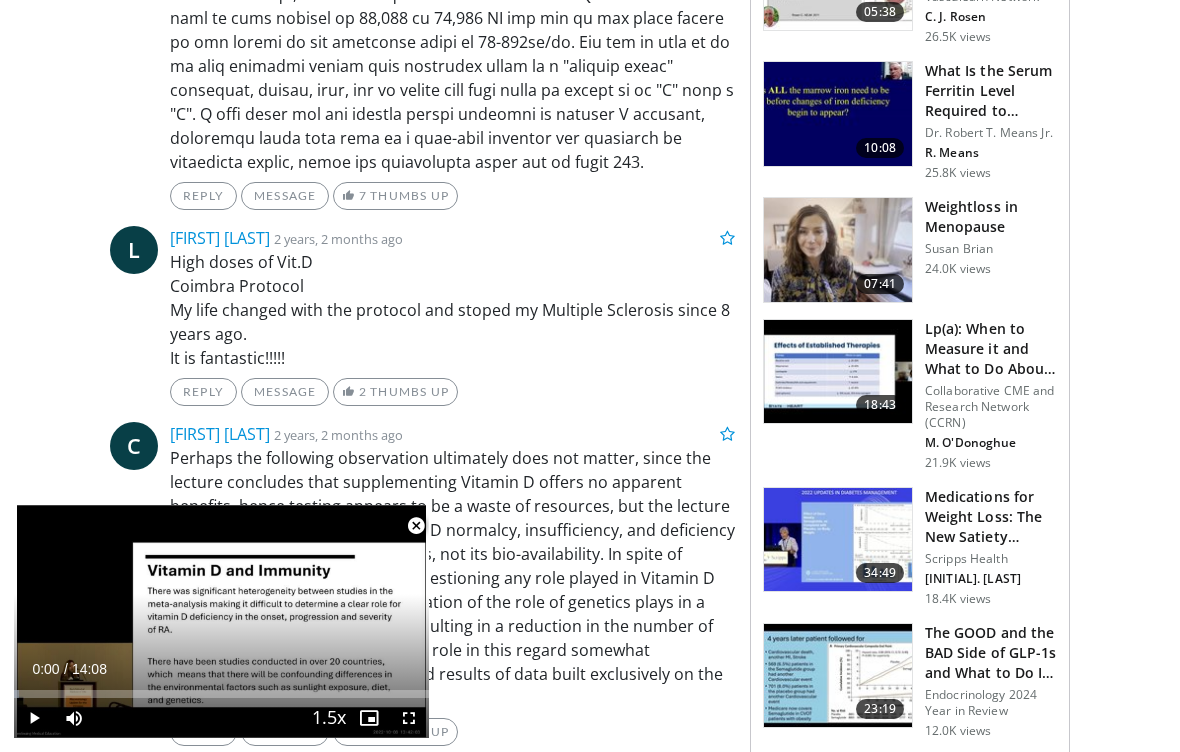 click on "Weightloss in Menopause" at bounding box center (991, 217) 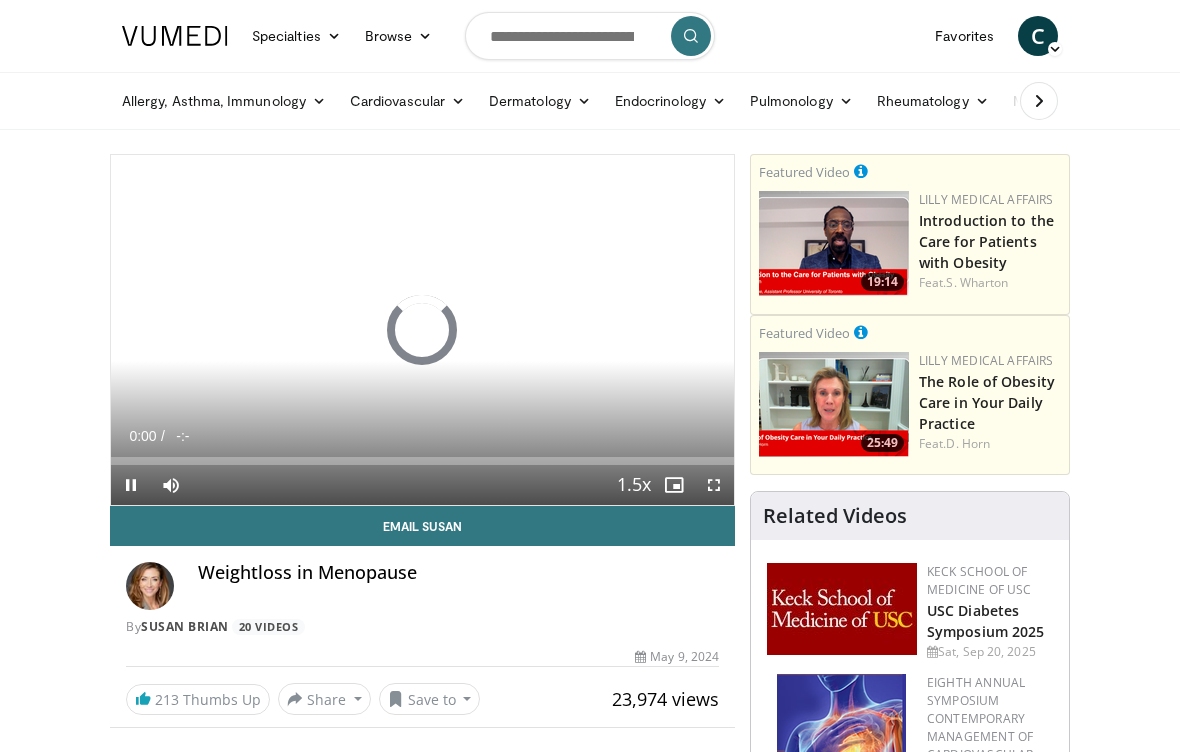 scroll, scrollTop: 0, scrollLeft: 0, axis: both 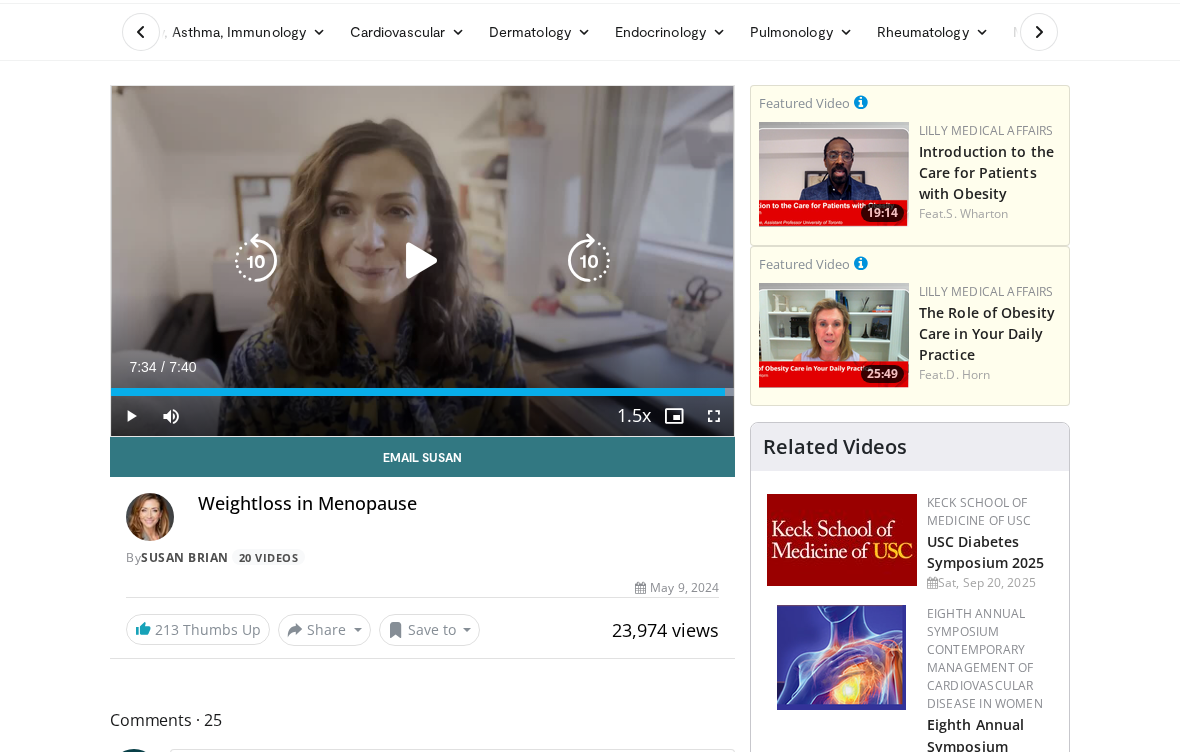 click at bounding box center [422, 261] 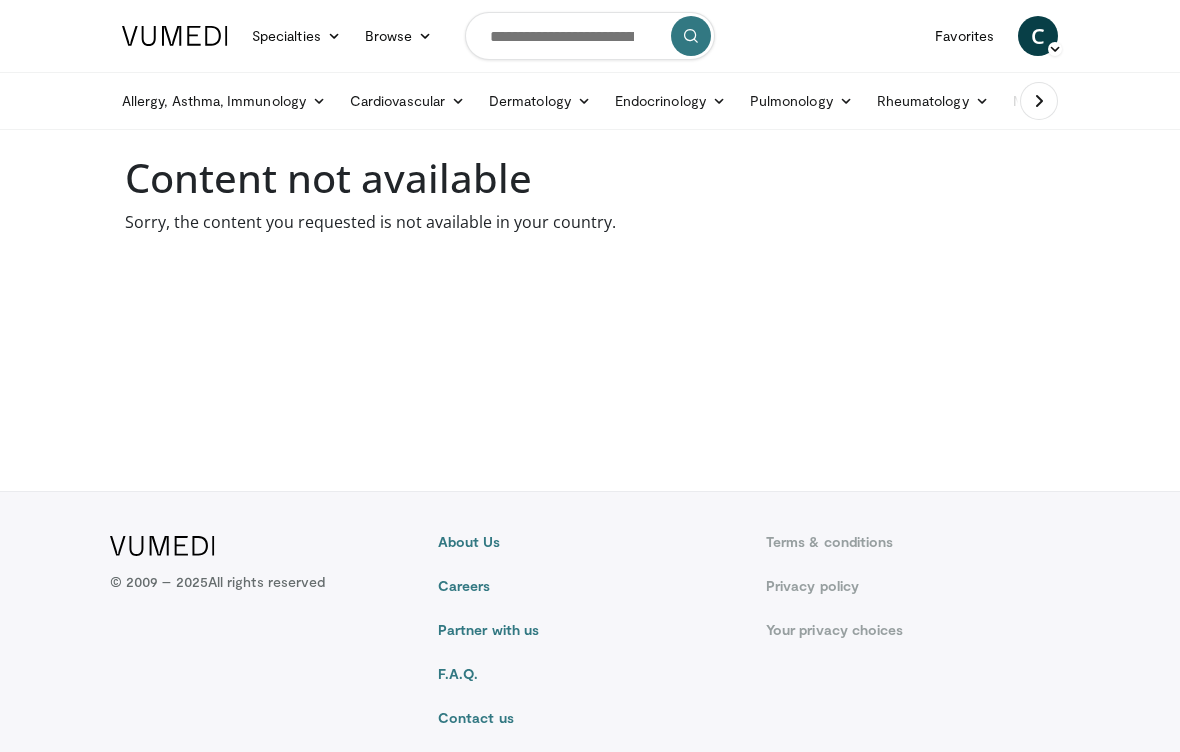 scroll, scrollTop: 87, scrollLeft: 0, axis: vertical 